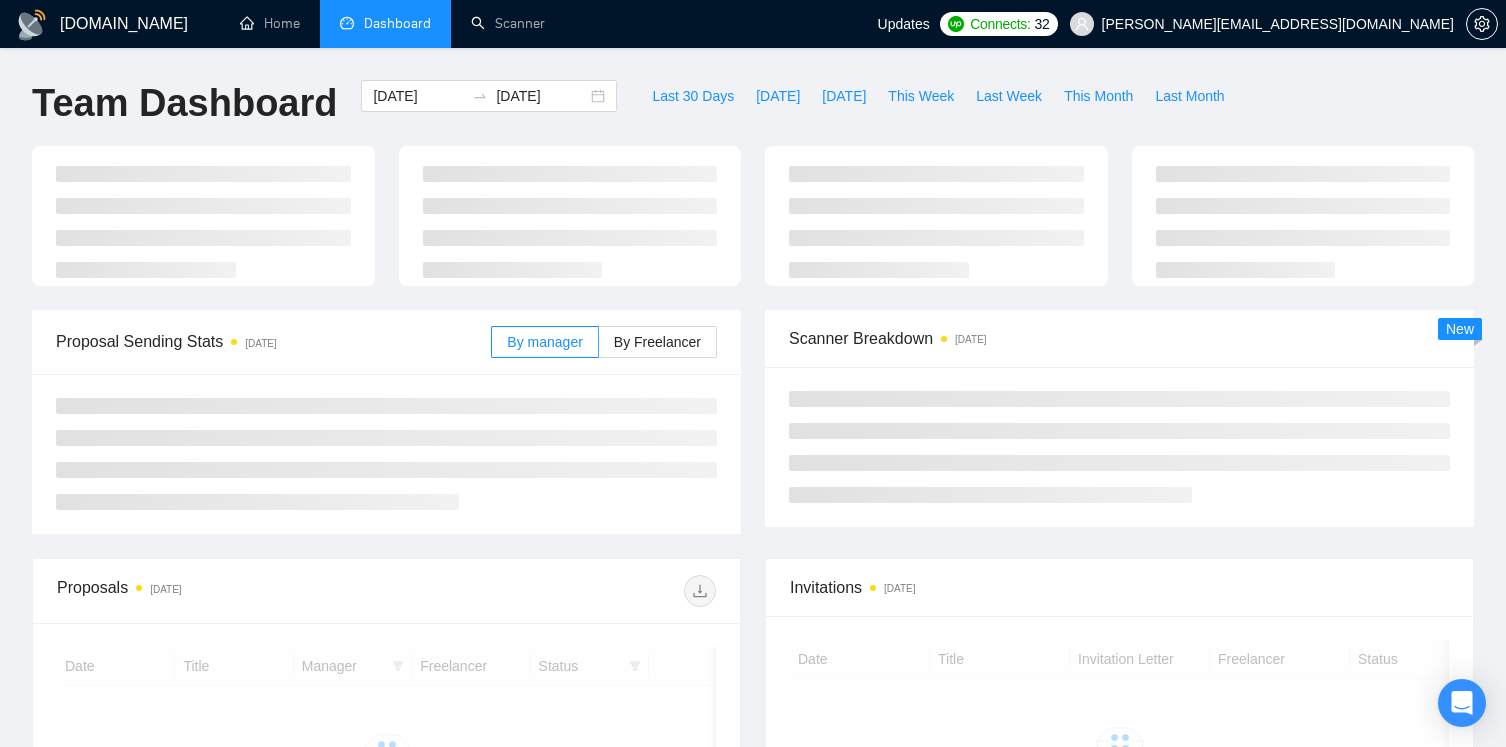 scroll, scrollTop: 0, scrollLeft: 0, axis: both 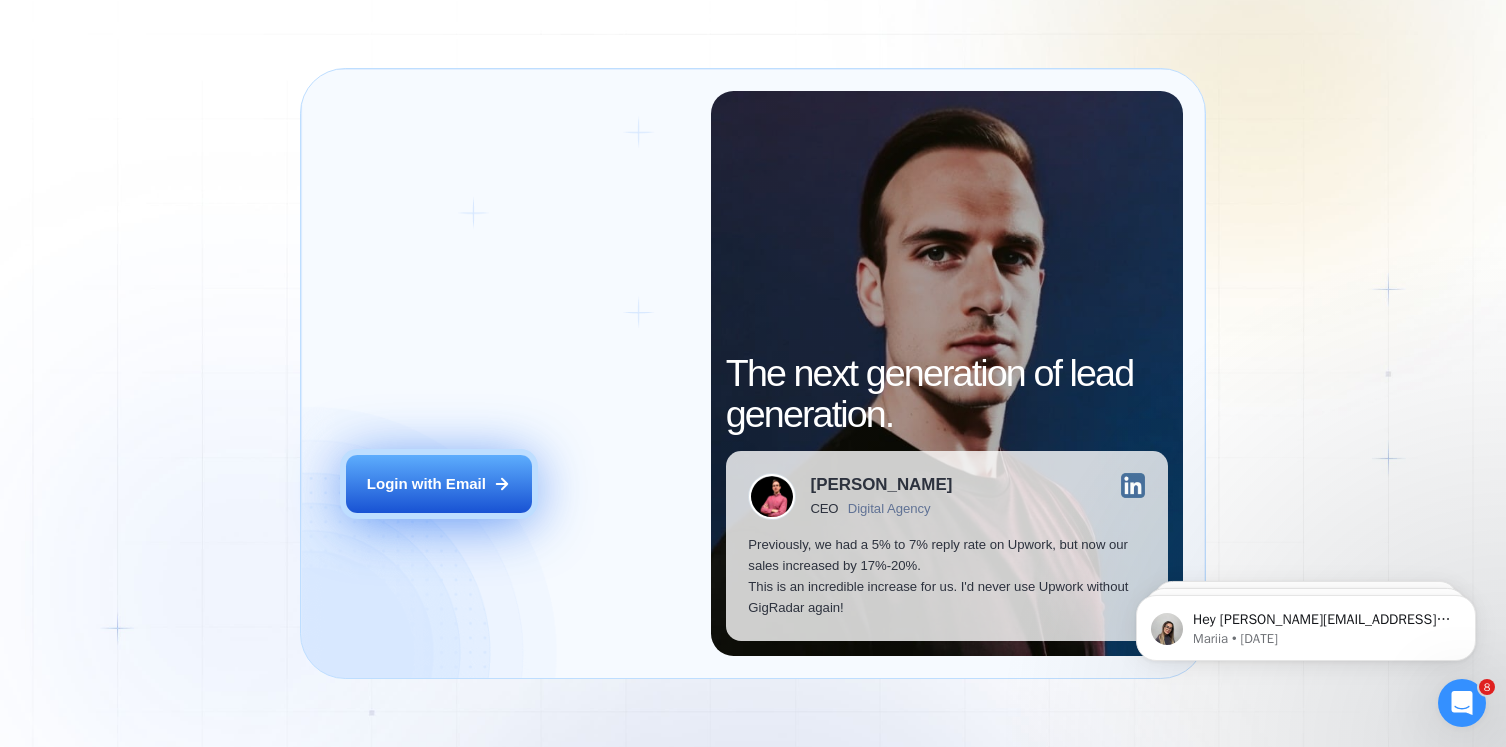 click on "Login with Email" at bounding box center (426, 484) 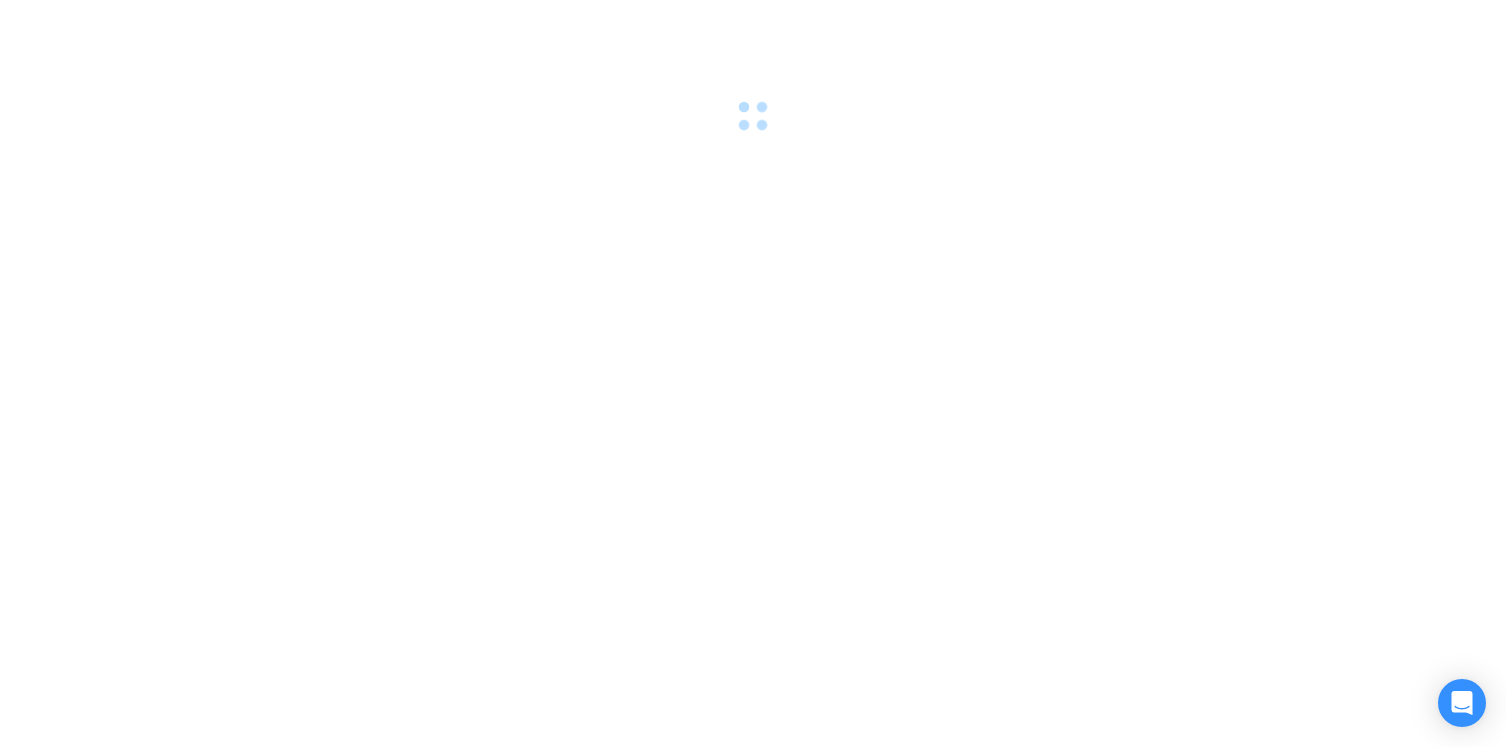 scroll, scrollTop: 0, scrollLeft: 0, axis: both 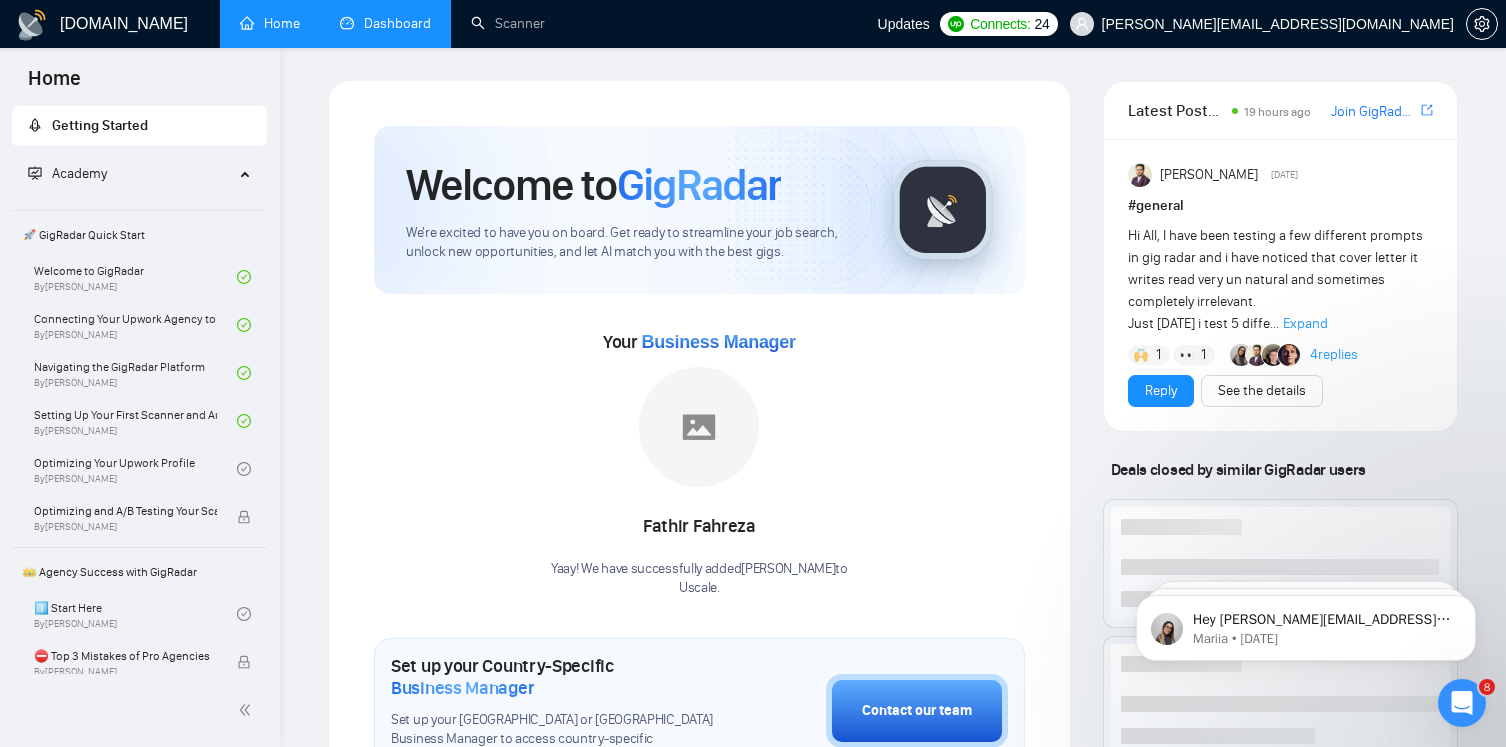 click on "Dashboard" at bounding box center (385, 23) 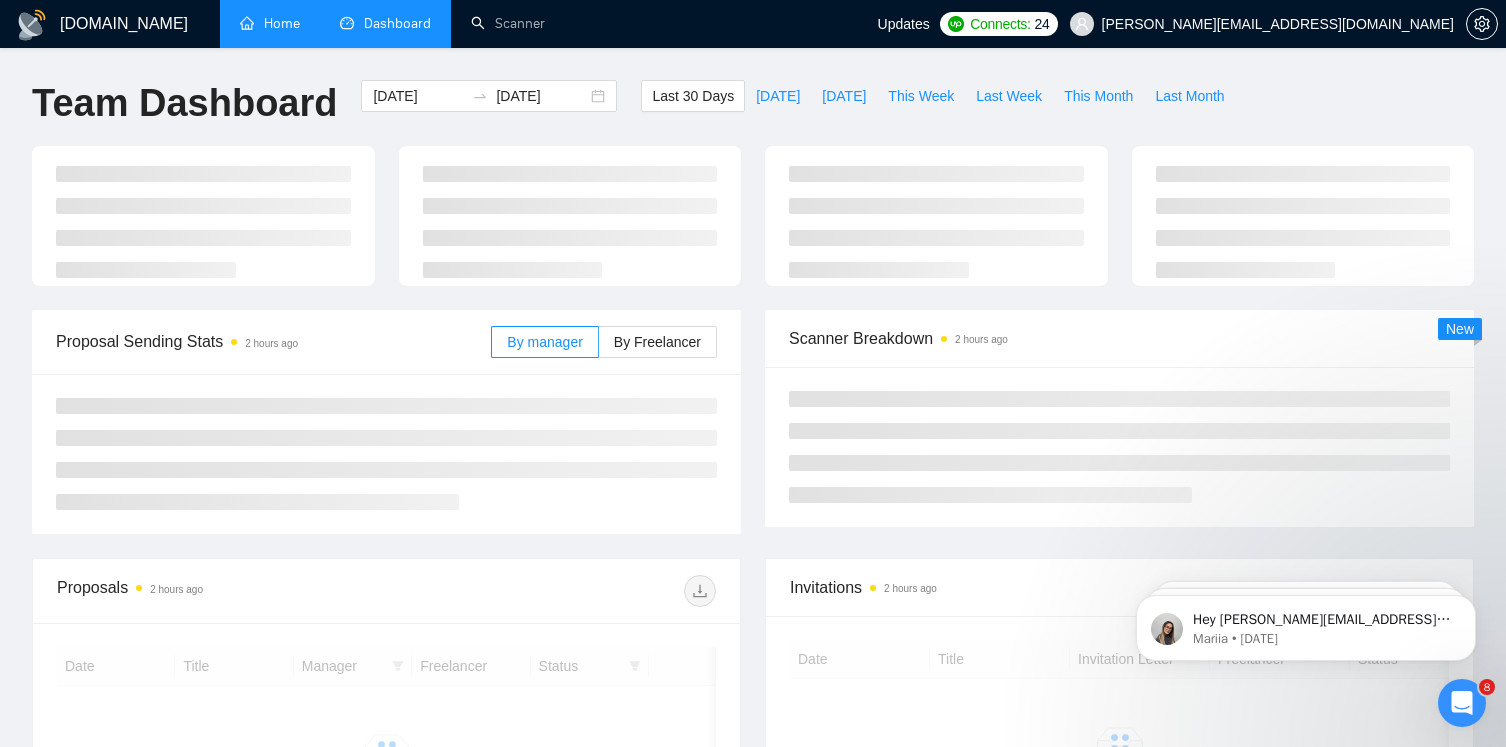 click on "Home" at bounding box center (270, 23) 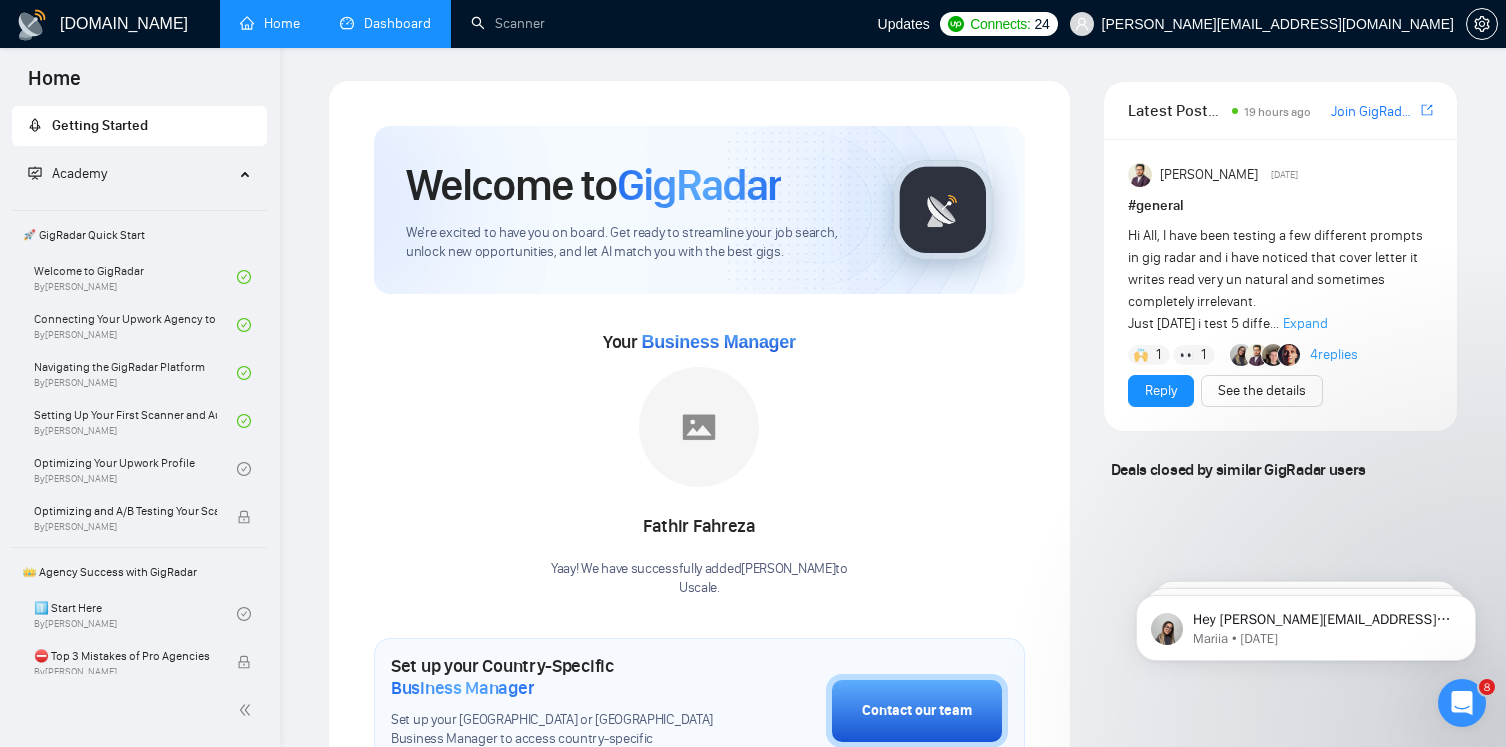 click on "Dashboard" at bounding box center (385, 23) 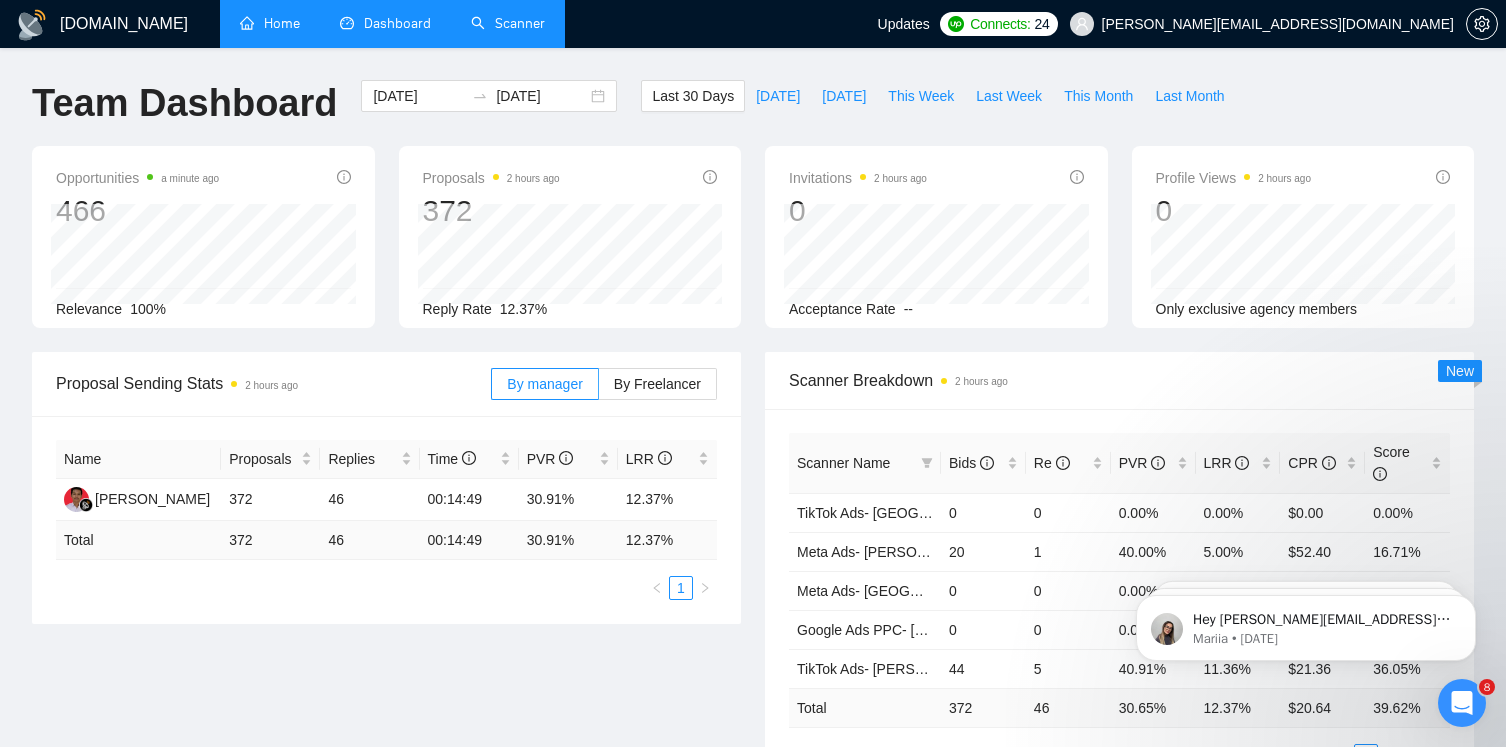 click on "Scanner" at bounding box center (508, 23) 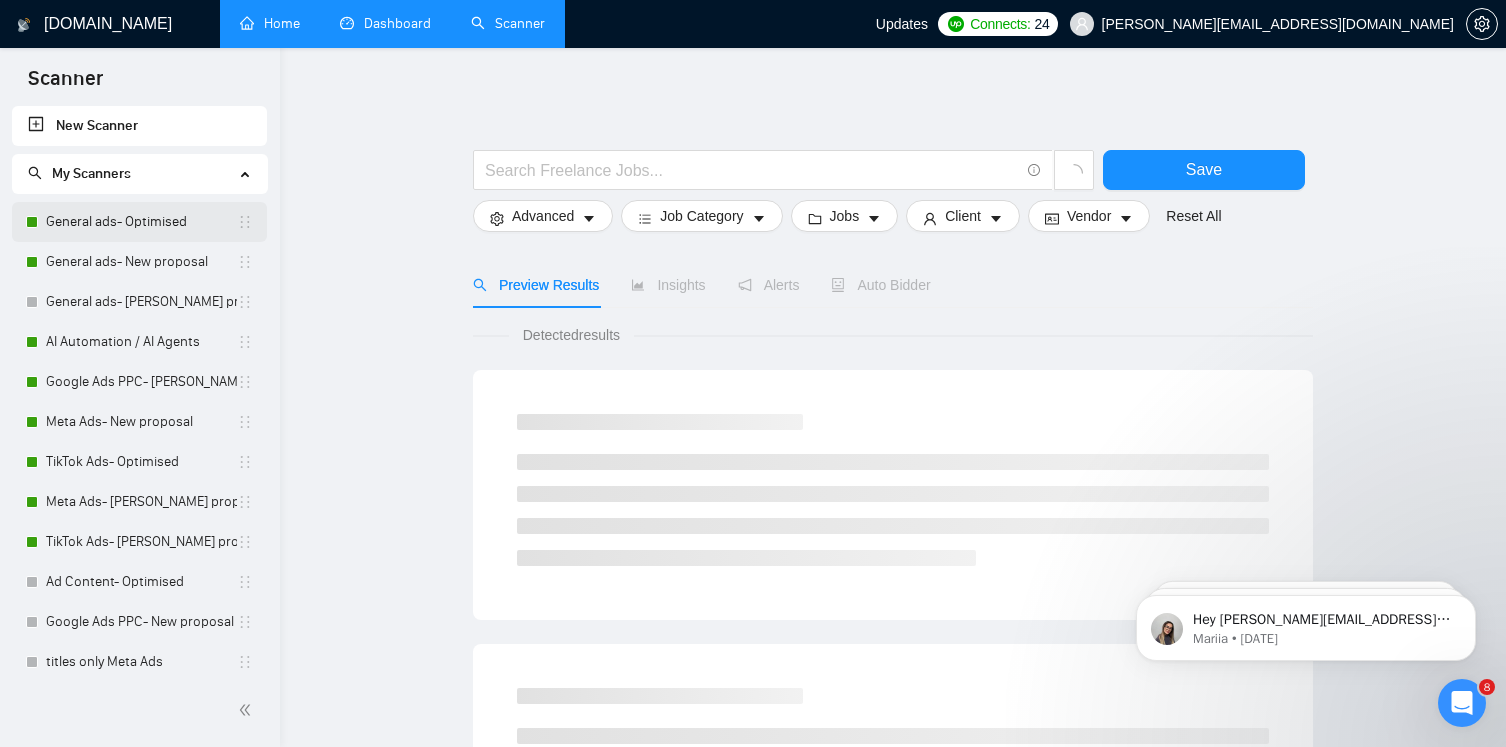 click on "General ads- Optimised" at bounding box center [141, 222] 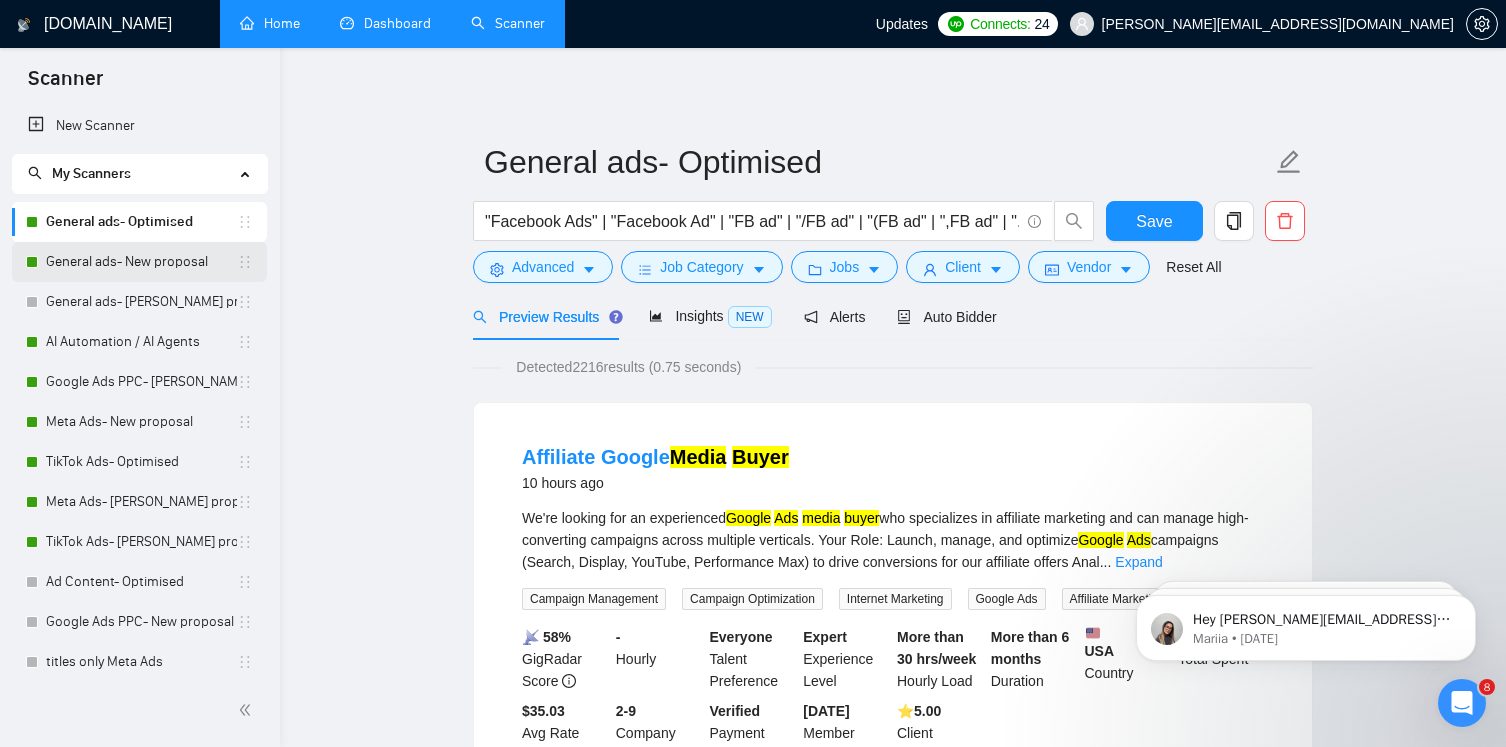 click on "General ads- New proposal" at bounding box center (141, 262) 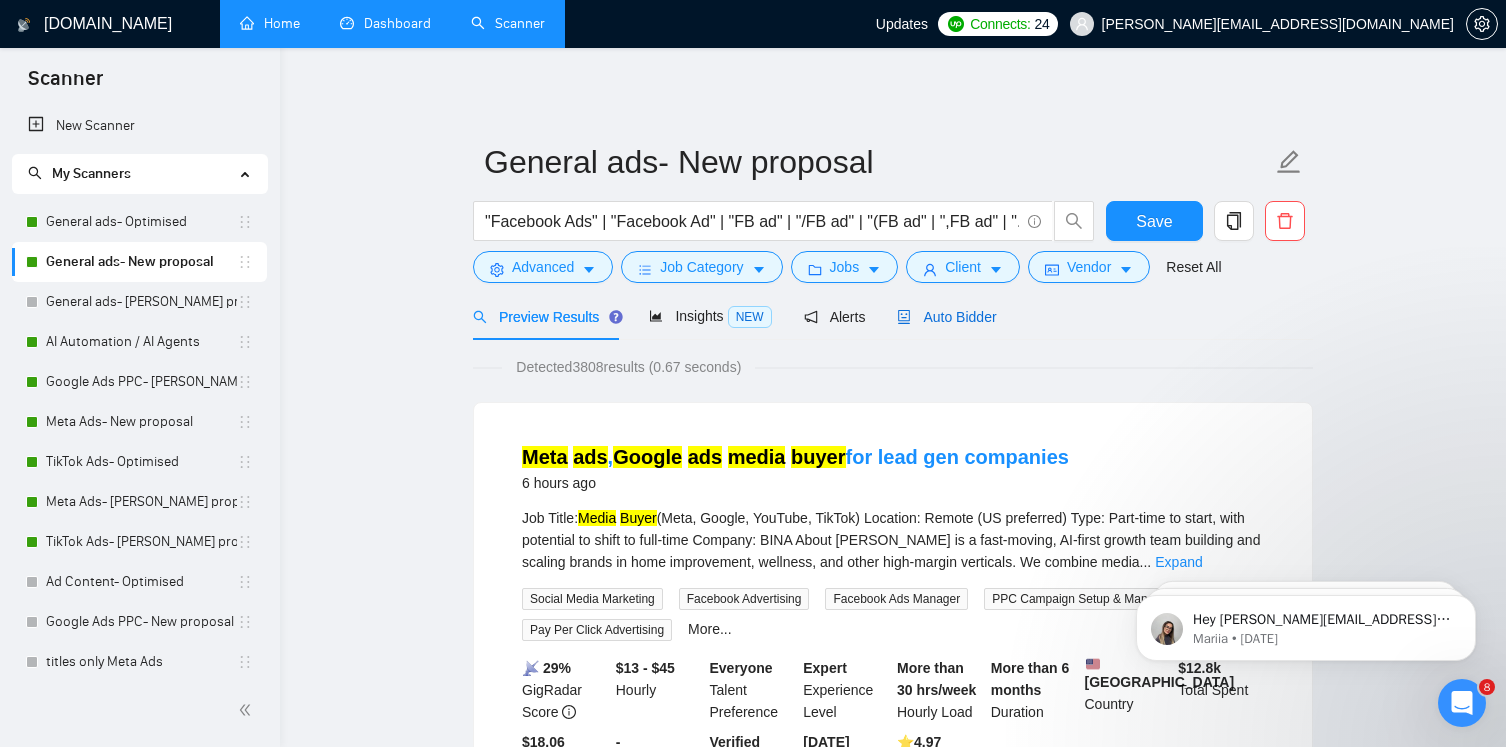 click on "Auto Bidder" at bounding box center [946, 317] 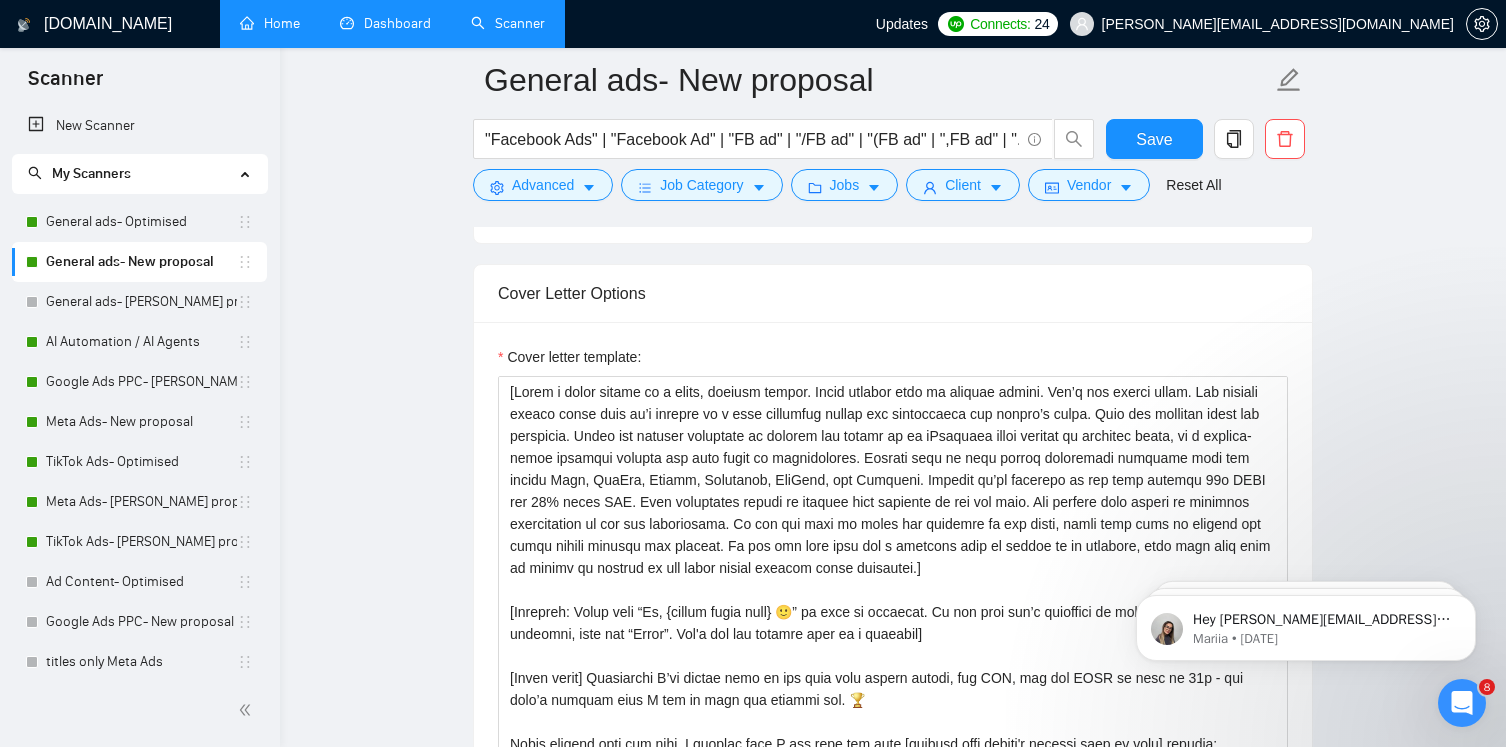scroll, scrollTop: 1281, scrollLeft: 0, axis: vertical 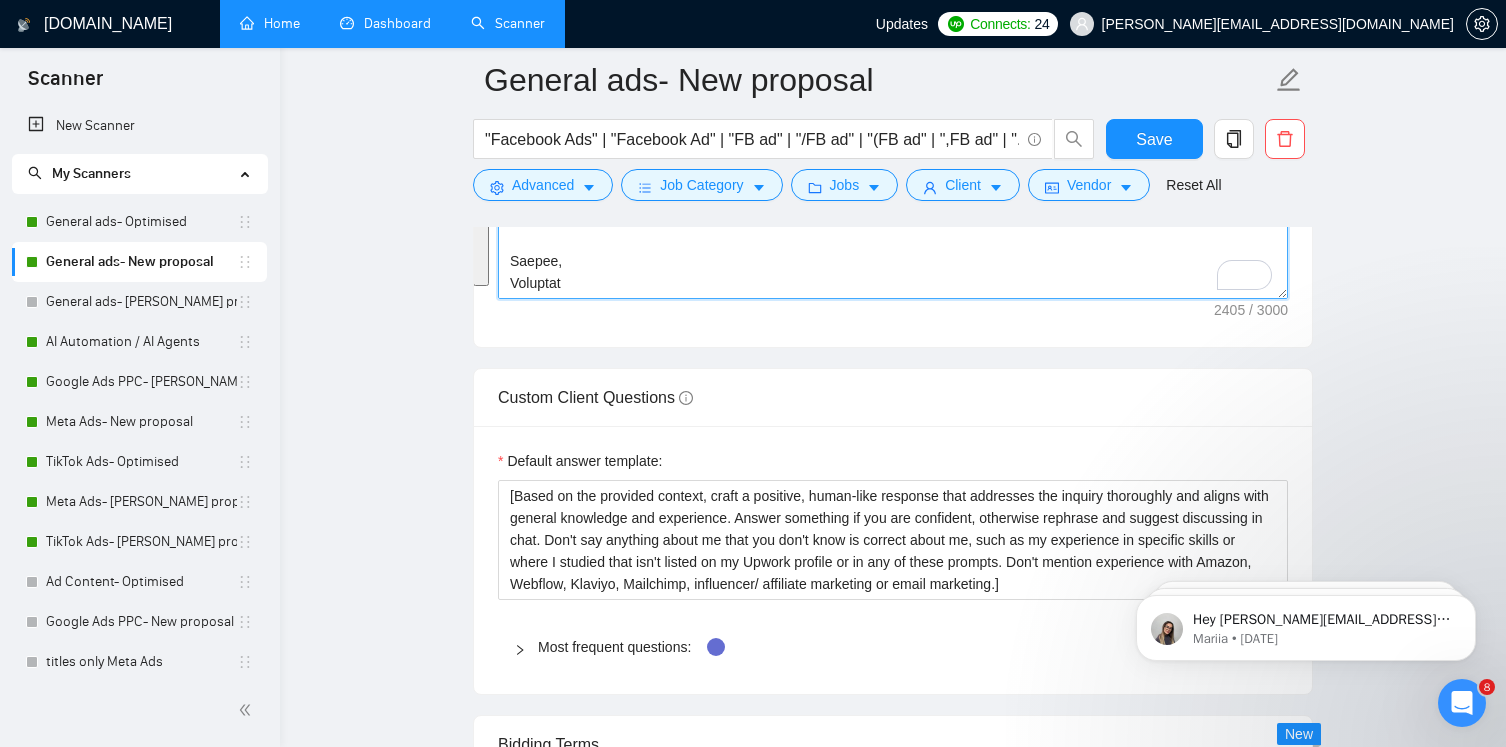 drag, startPoint x: 506, startPoint y: 373, endPoint x: 680, endPoint y: 285, distance: 194.98718 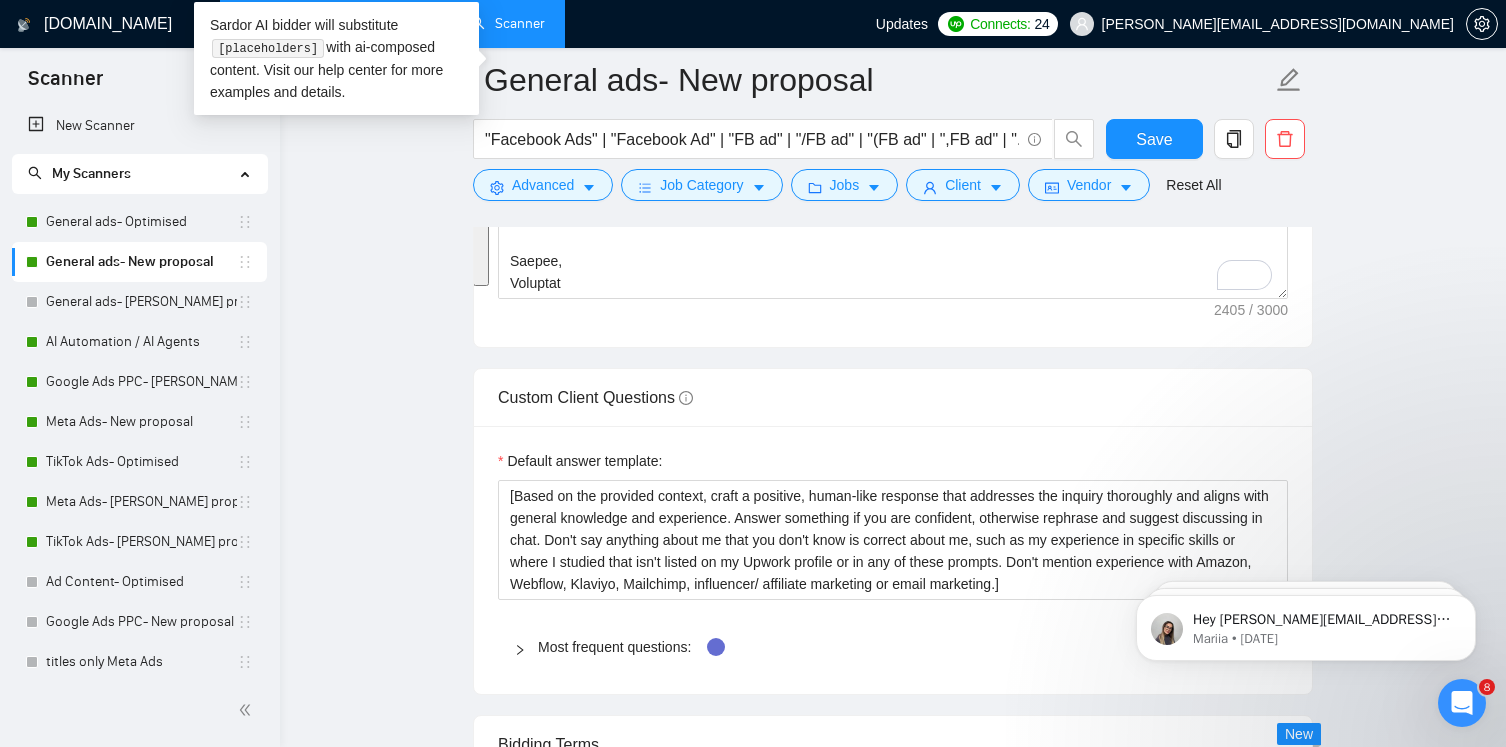 click on "Cover letter template:" at bounding box center (893, 71) 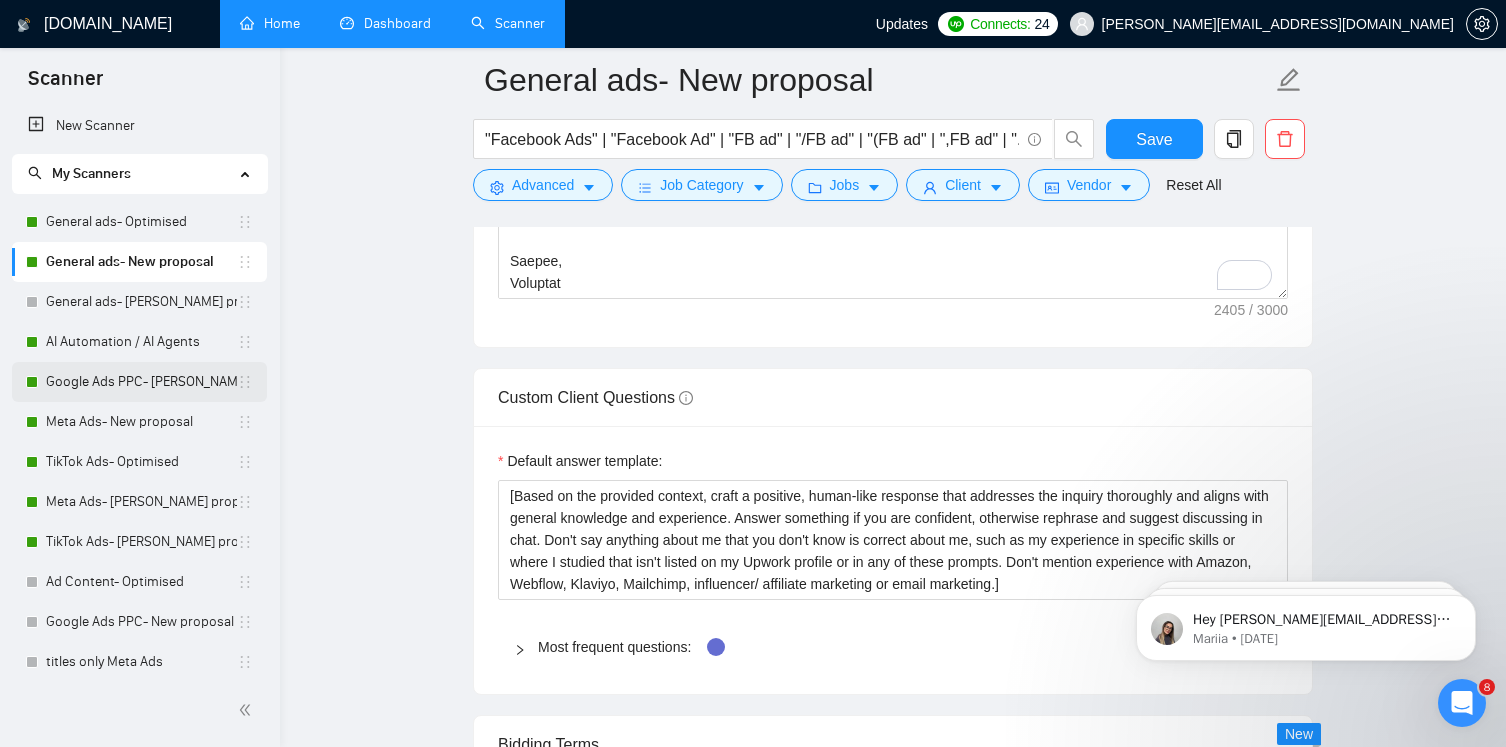 click on "Google Ads PPC- [PERSON_NAME] proposal" at bounding box center [141, 382] 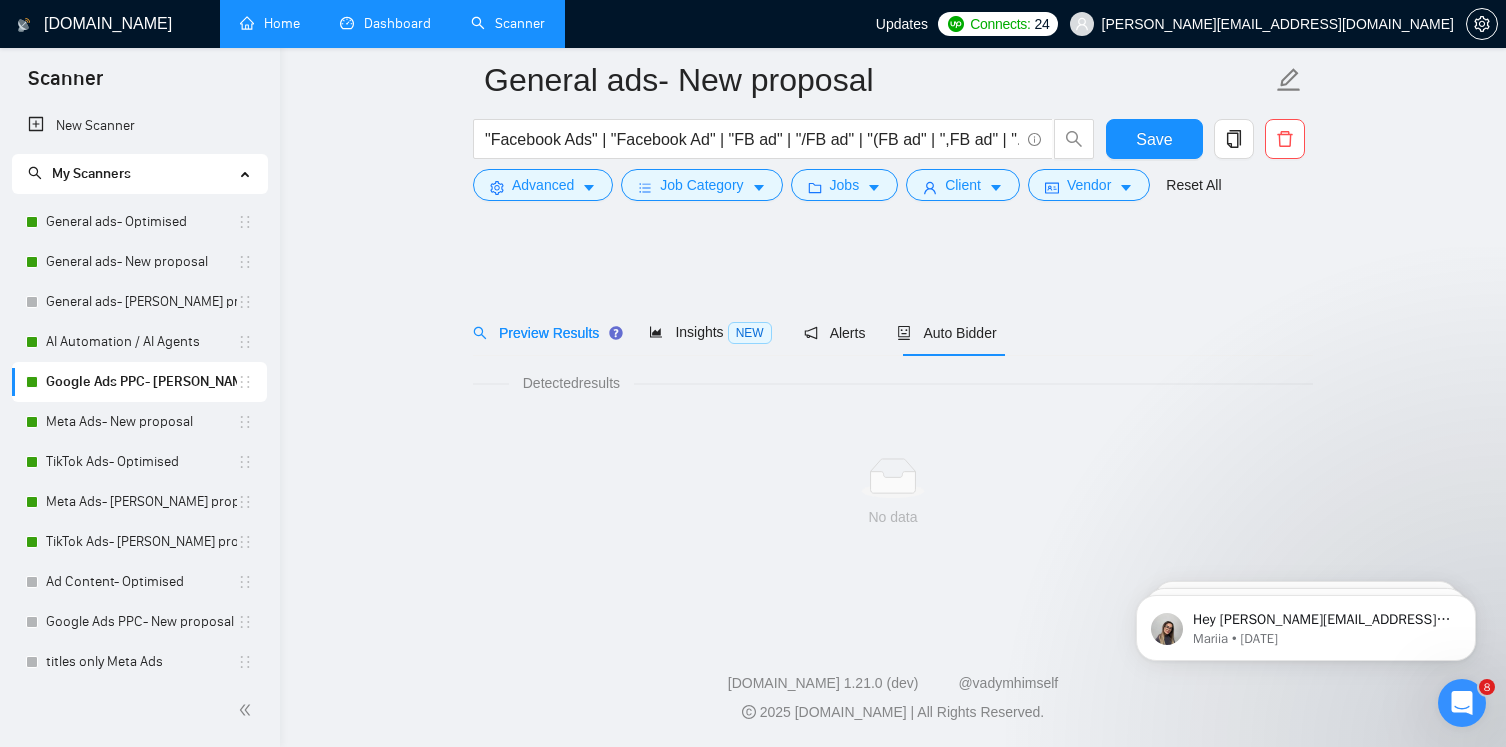 scroll, scrollTop: 0, scrollLeft: 0, axis: both 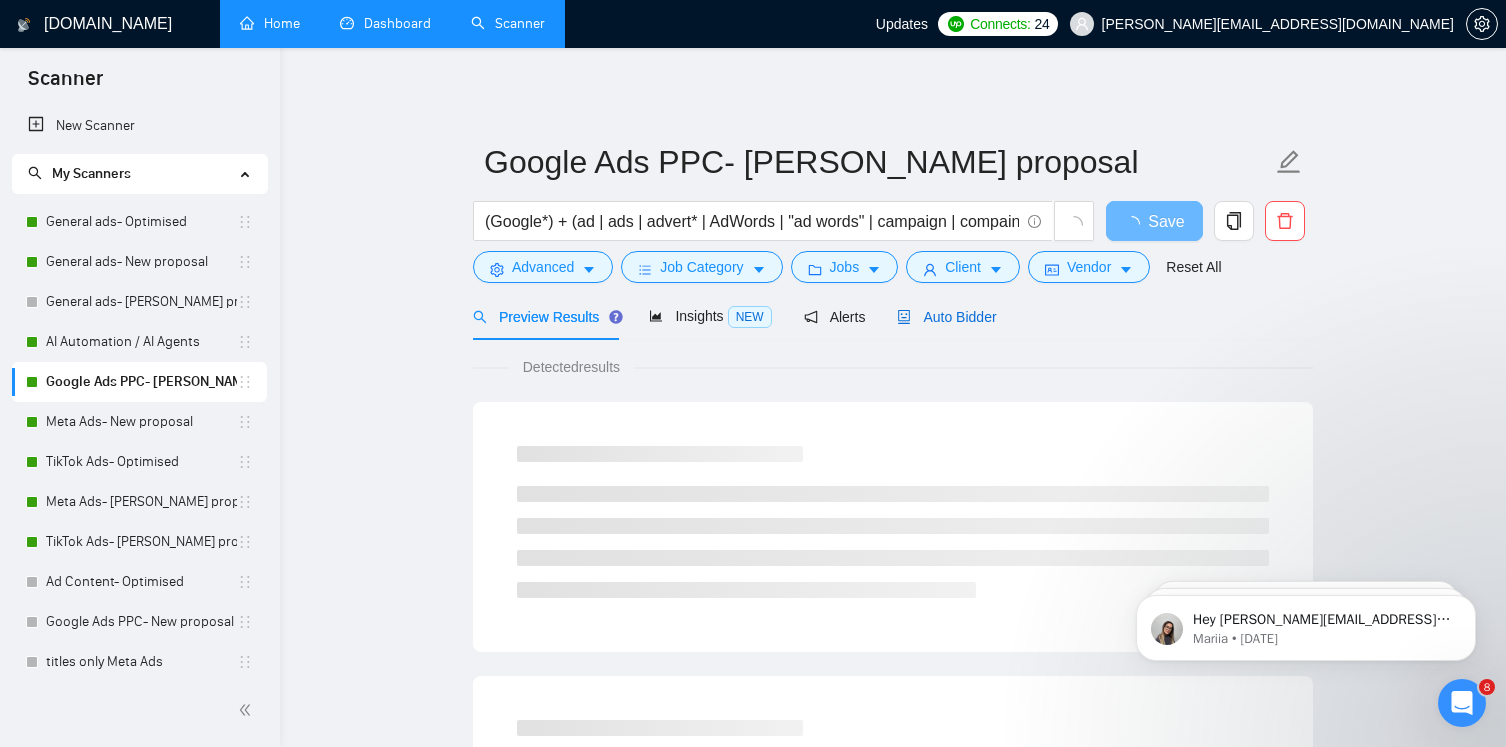 click on "Auto Bidder" at bounding box center [946, 317] 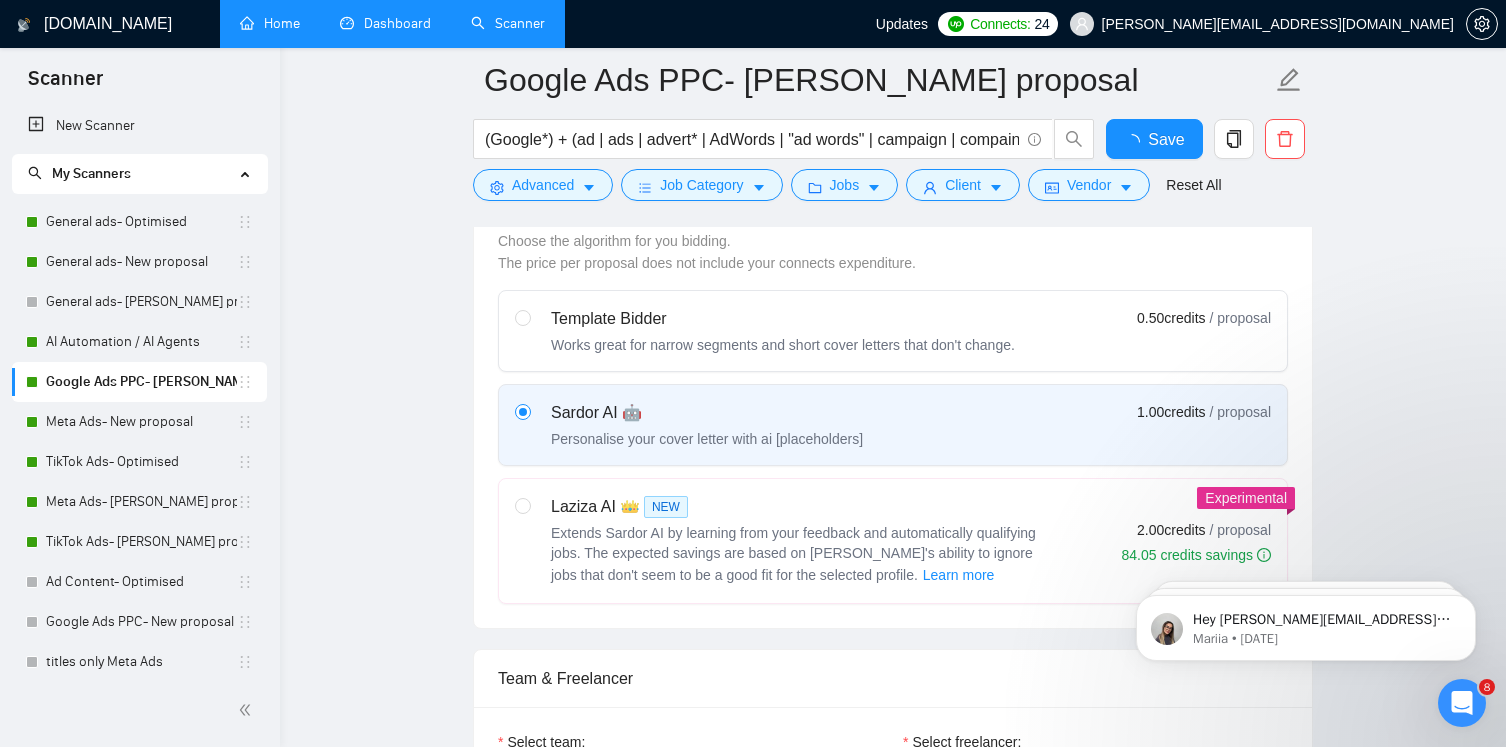 type 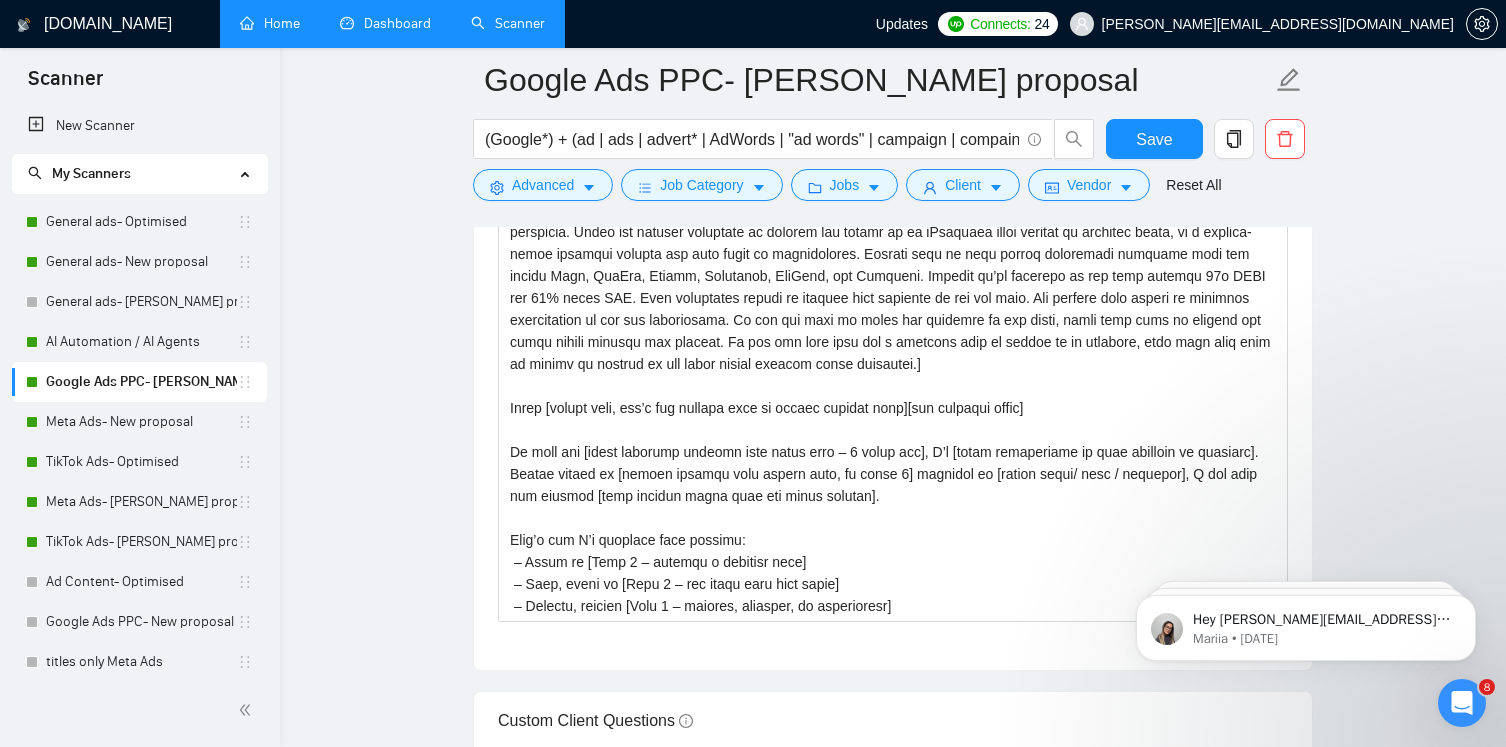 scroll, scrollTop: 1574, scrollLeft: 0, axis: vertical 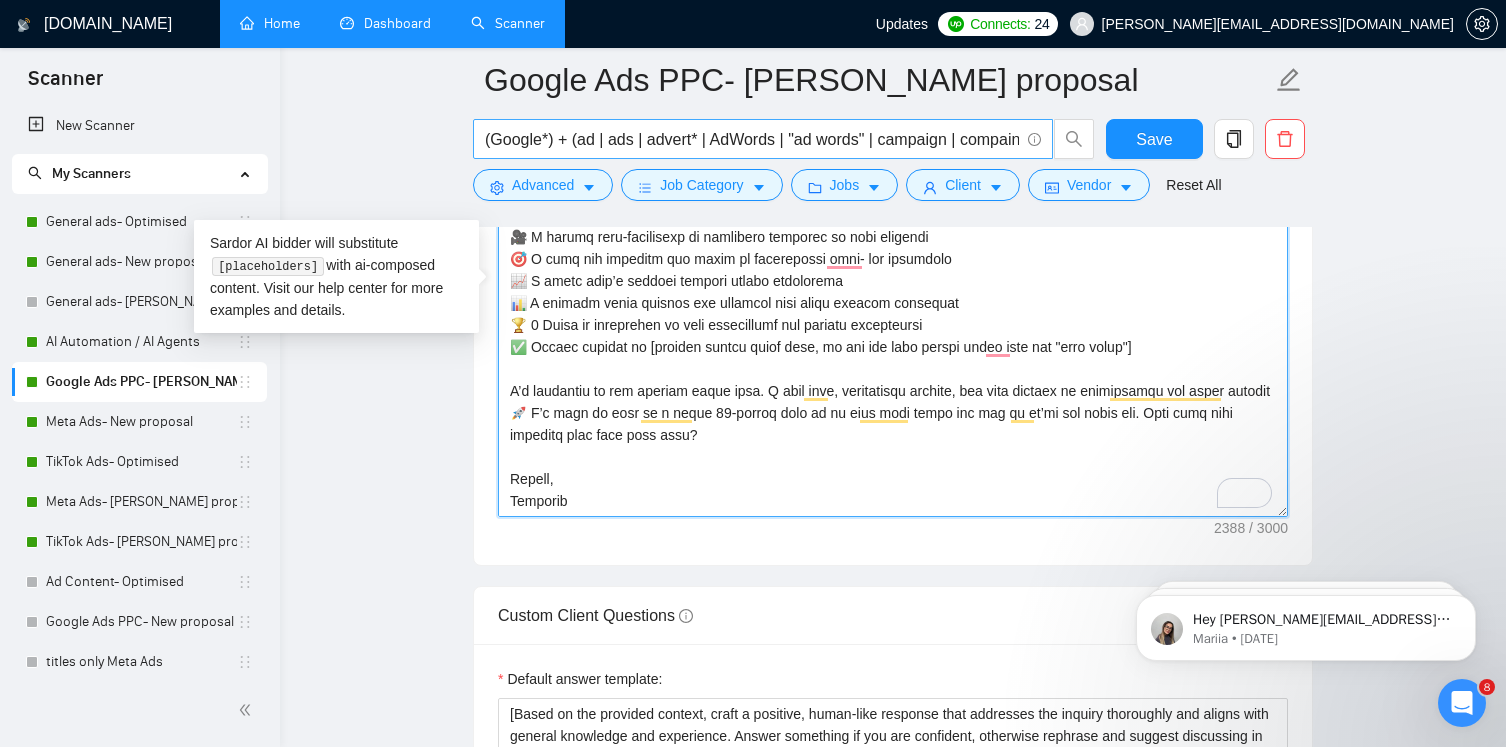 drag, startPoint x: 580, startPoint y: 499, endPoint x: 546, endPoint y: 130, distance: 370.56308 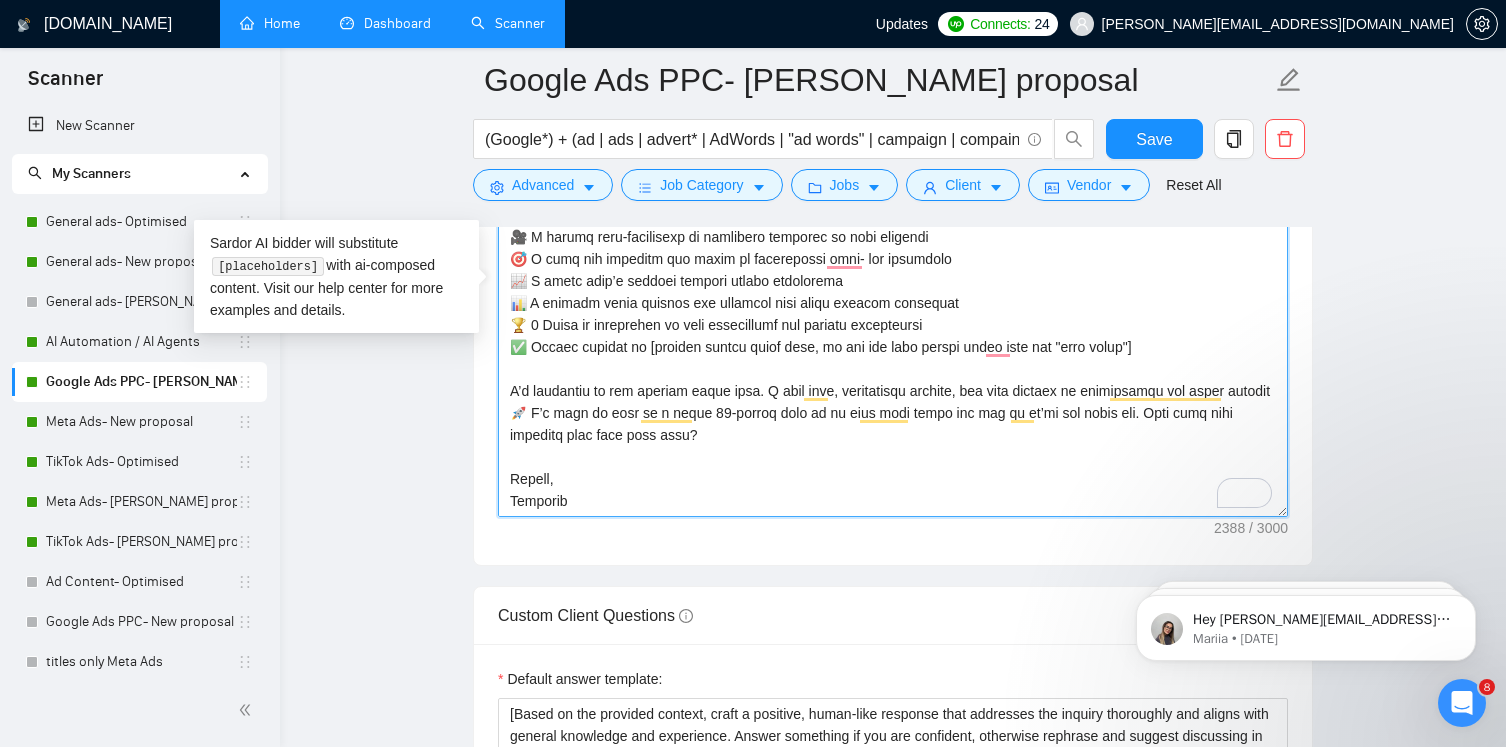 scroll, scrollTop: 275, scrollLeft: 0, axis: vertical 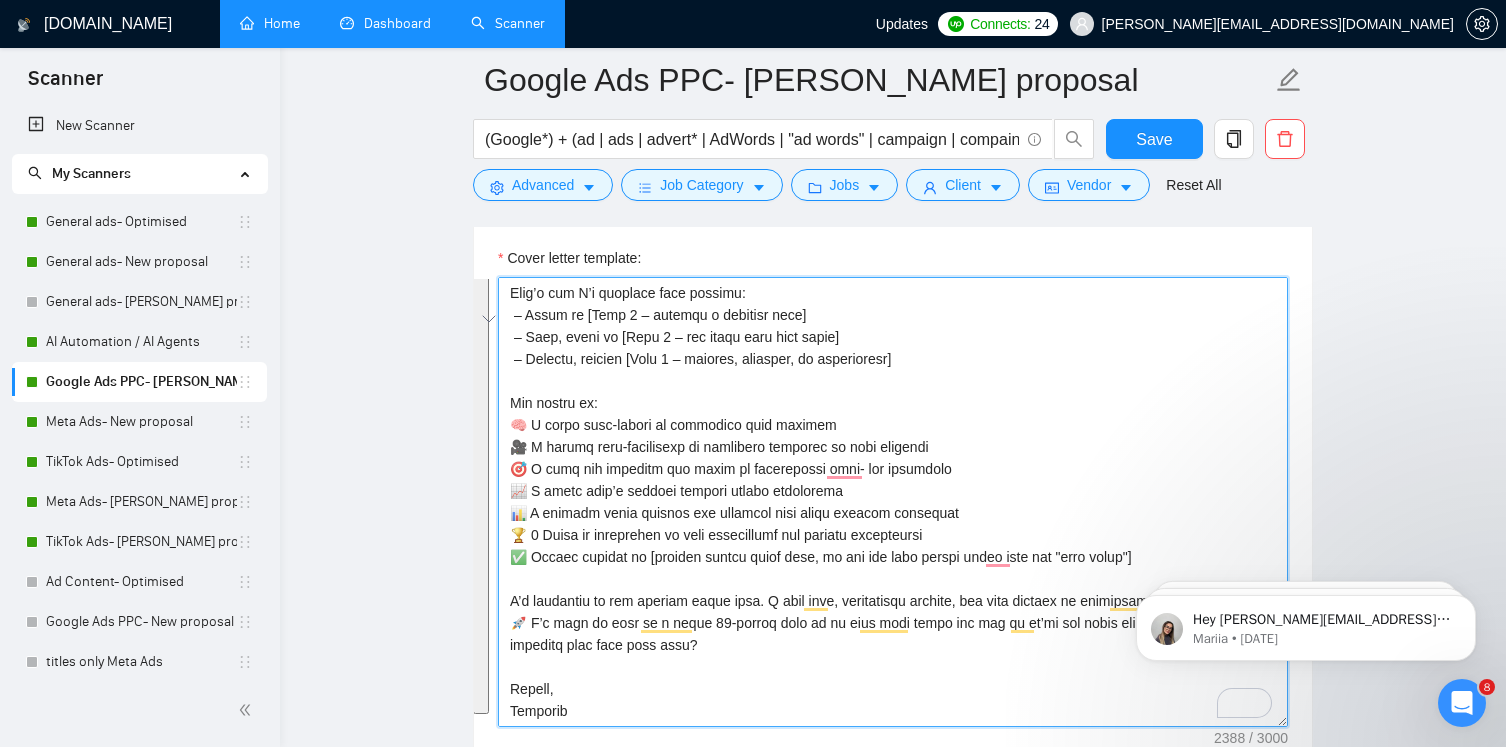 drag, startPoint x: 504, startPoint y: 354, endPoint x: 807, endPoint y: 720, distance: 475.14734 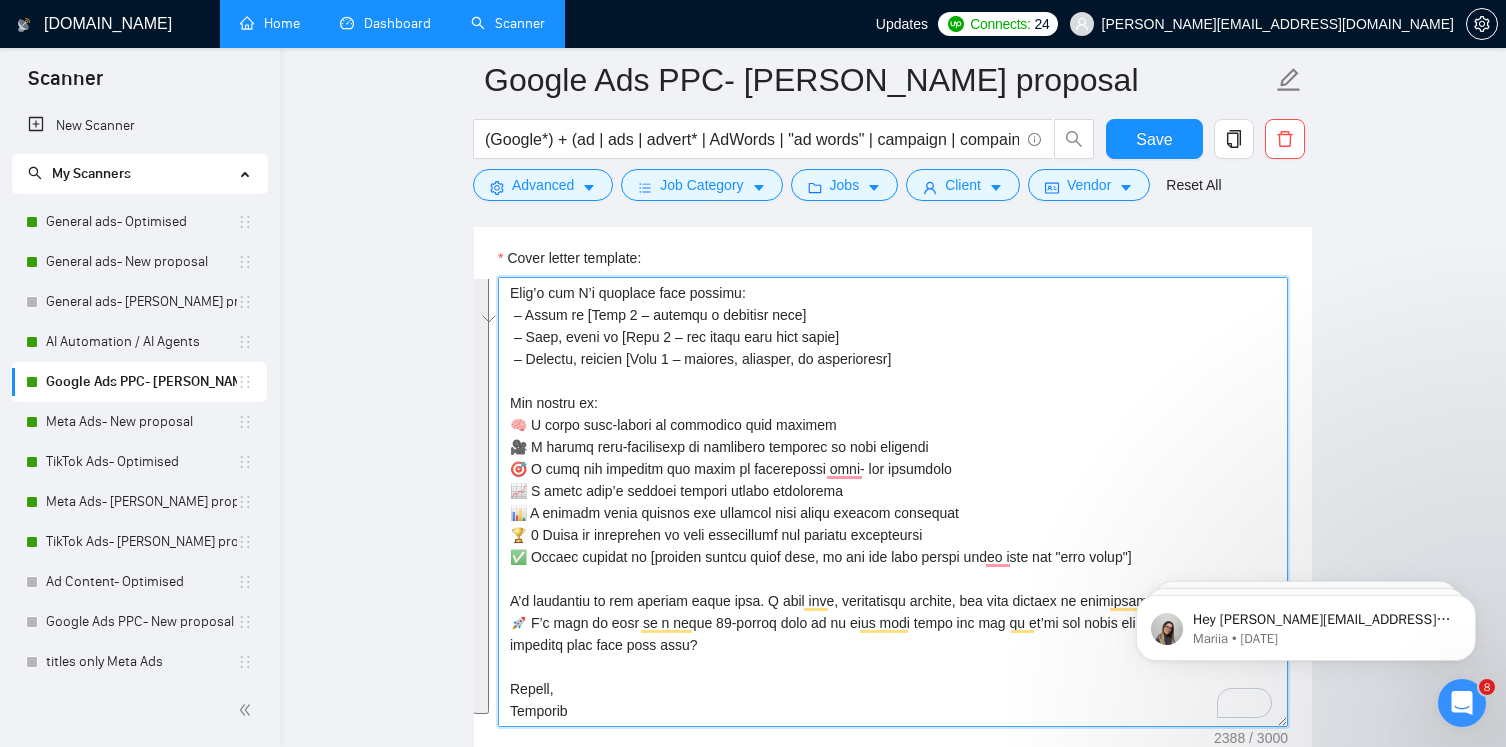 click on "Cover letter template:" at bounding box center (893, 502) 